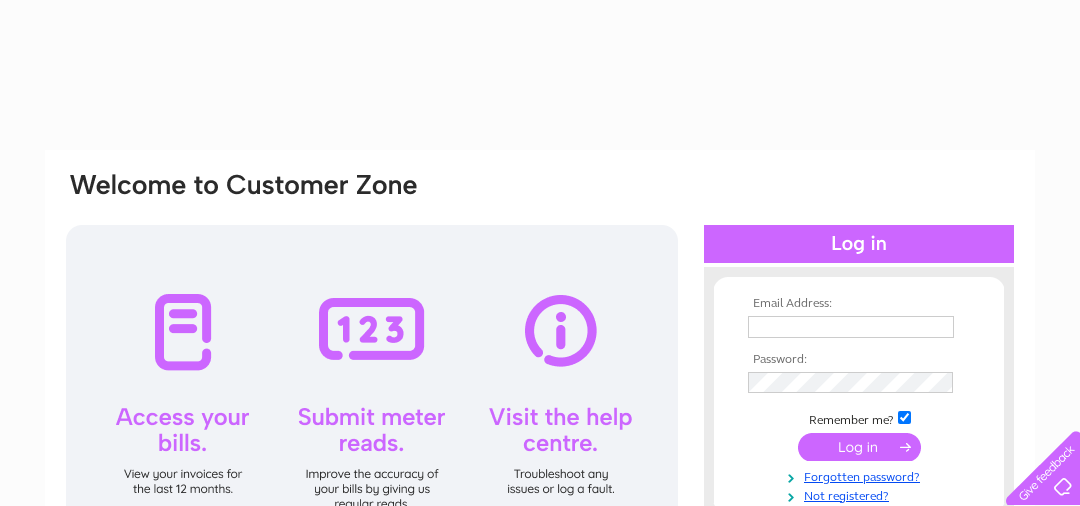 scroll, scrollTop: 0, scrollLeft: 0, axis: both 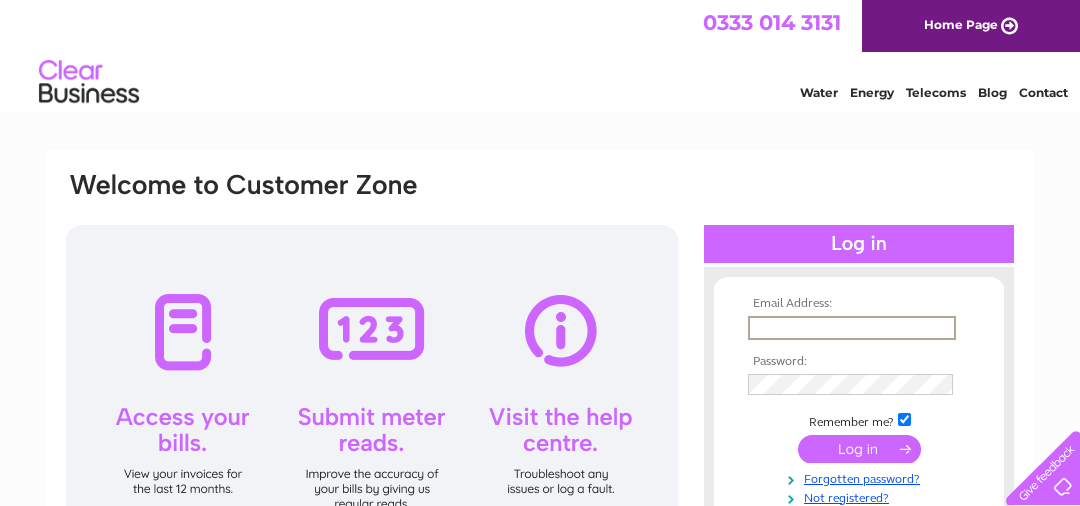 click at bounding box center [852, 328] 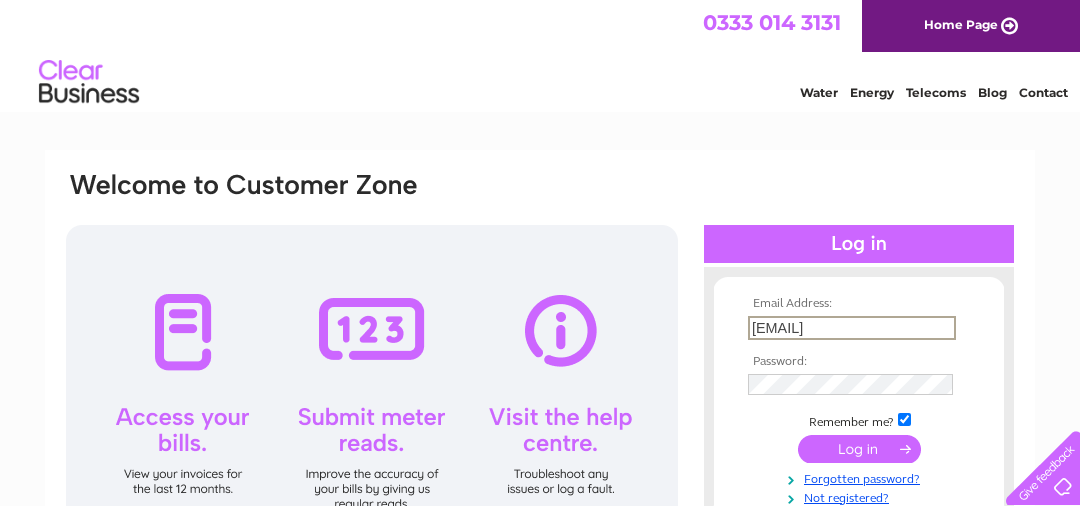 type on "bawandest@gmail.com" 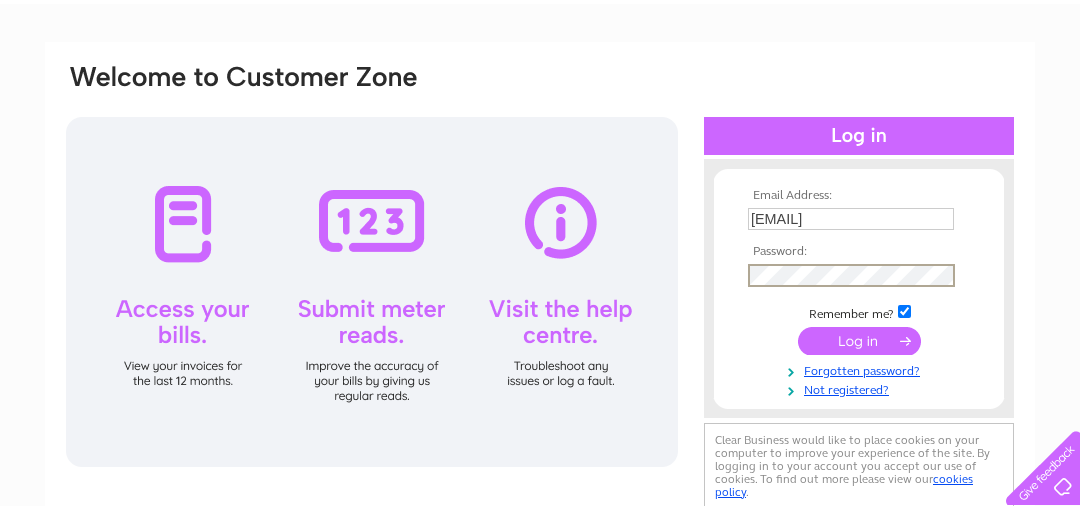 scroll, scrollTop: 109, scrollLeft: 0, axis: vertical 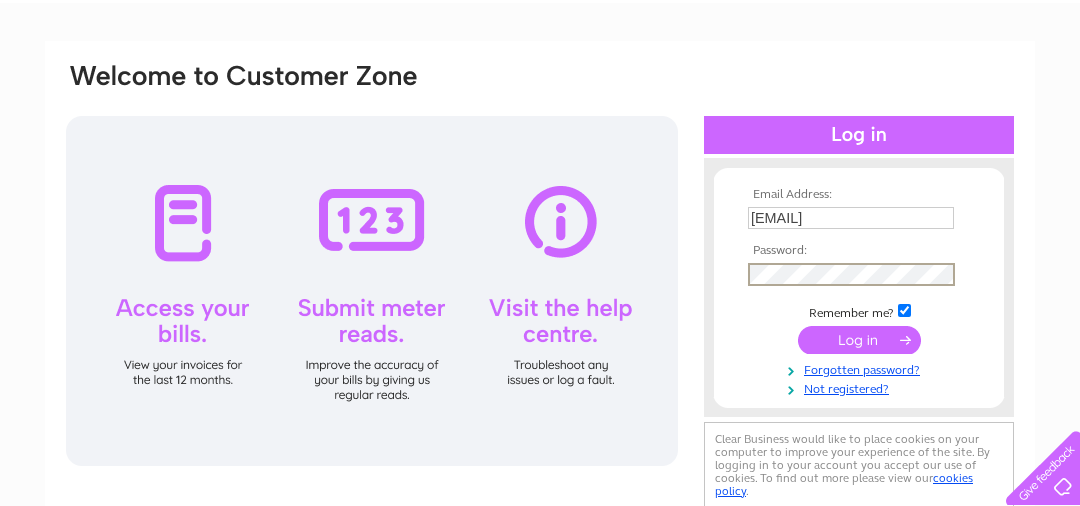 click at bounding box center (859, 340) 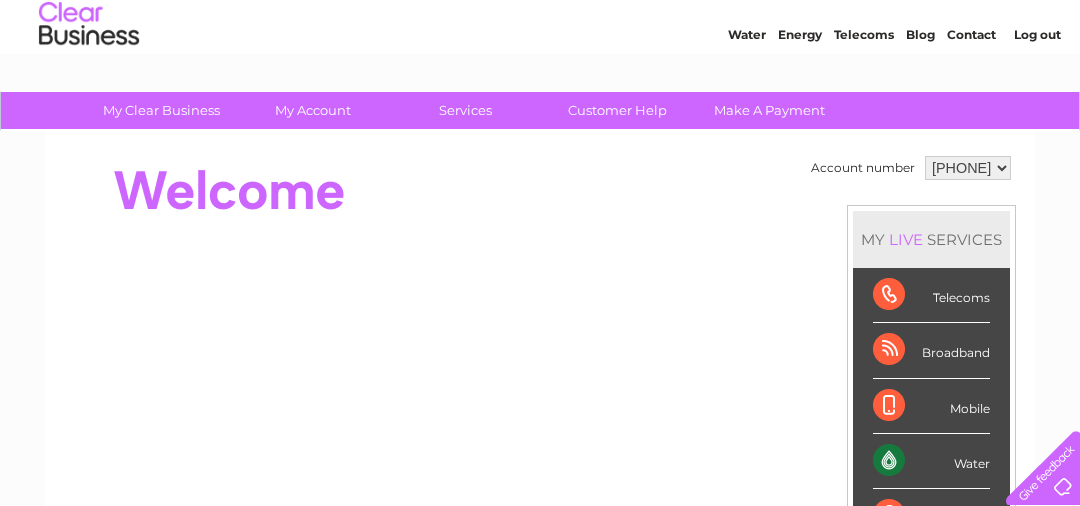 scroll, scrollTop: 67, scrollLeft: 0, axis: vertical 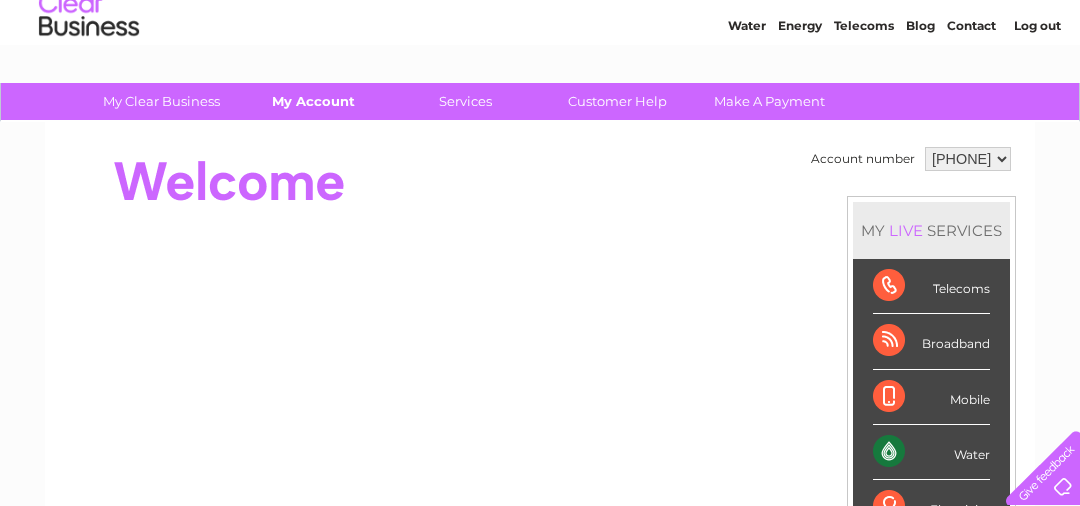 click on "My Account" at bounding box center (313, 101) 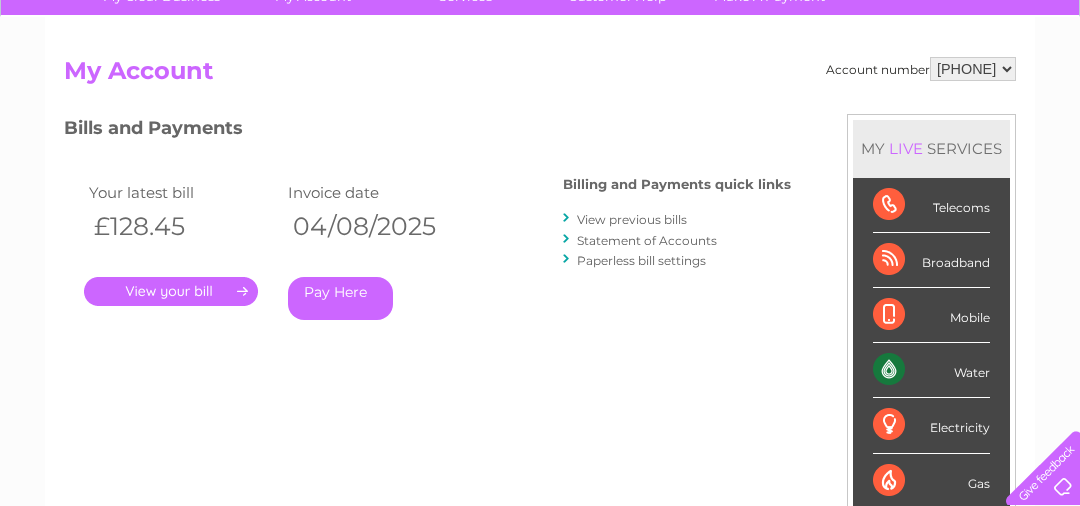 scroll, scrollTop: 172, scrollLeft: 0, axis: vertical 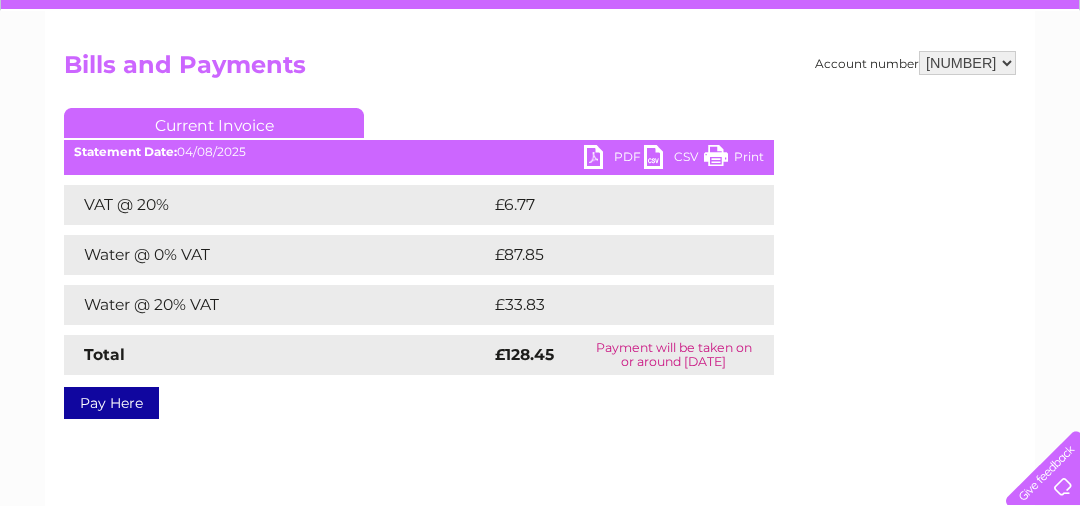 click on "Current Invoice" at bounding box center (214, 123) 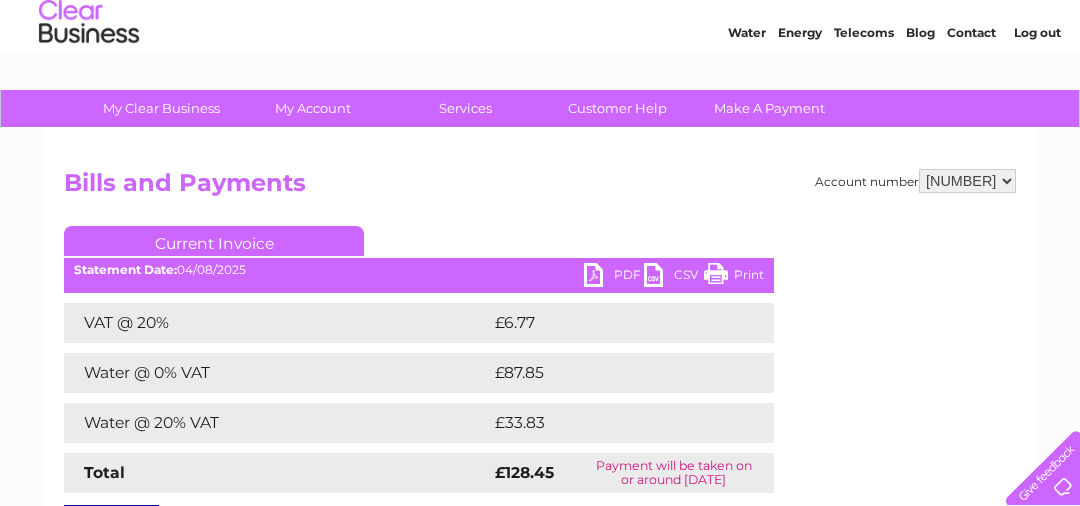 scroll, scrollTop: 0, scrollLeft: 0, axis: both 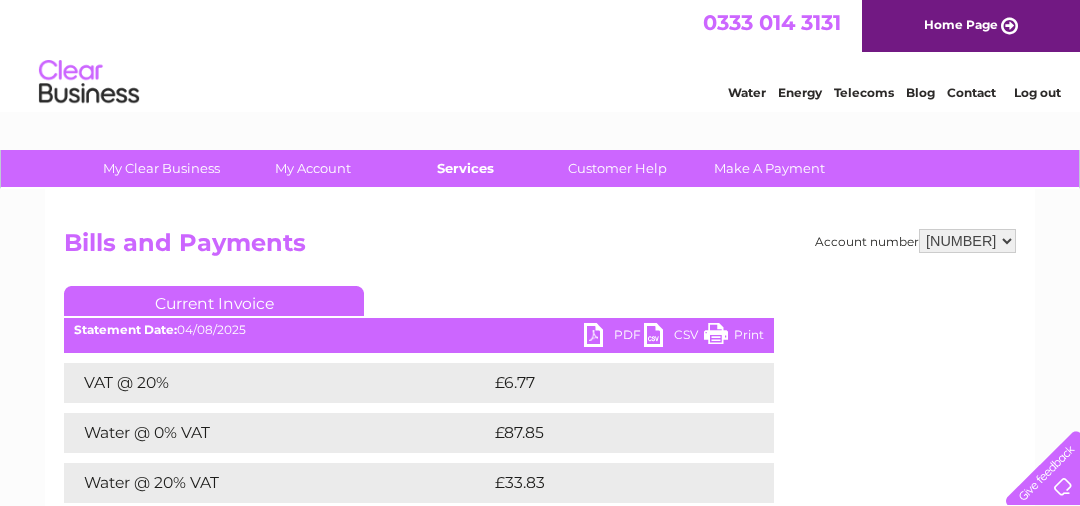 click on "Services" at bounding box center (465, 168) 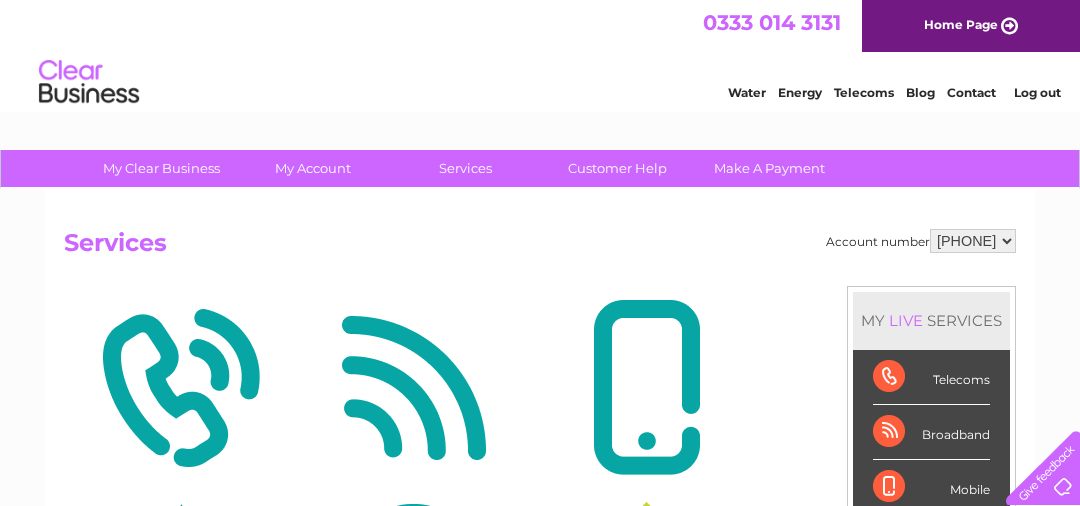 scroll, scrollTop: 0, scrollLeft: 0, axis: both 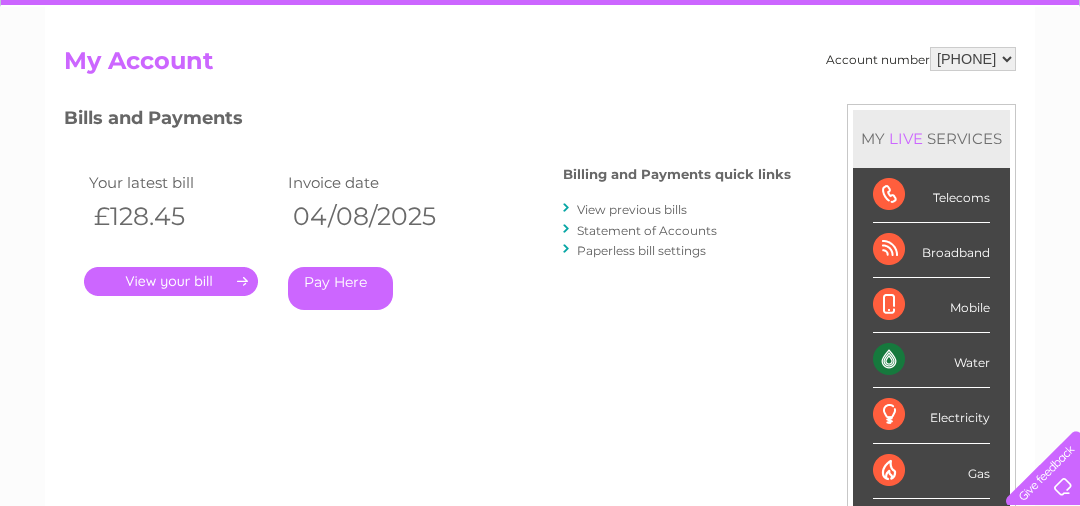 click on "View previous bills" at bounding box center [632, 209] 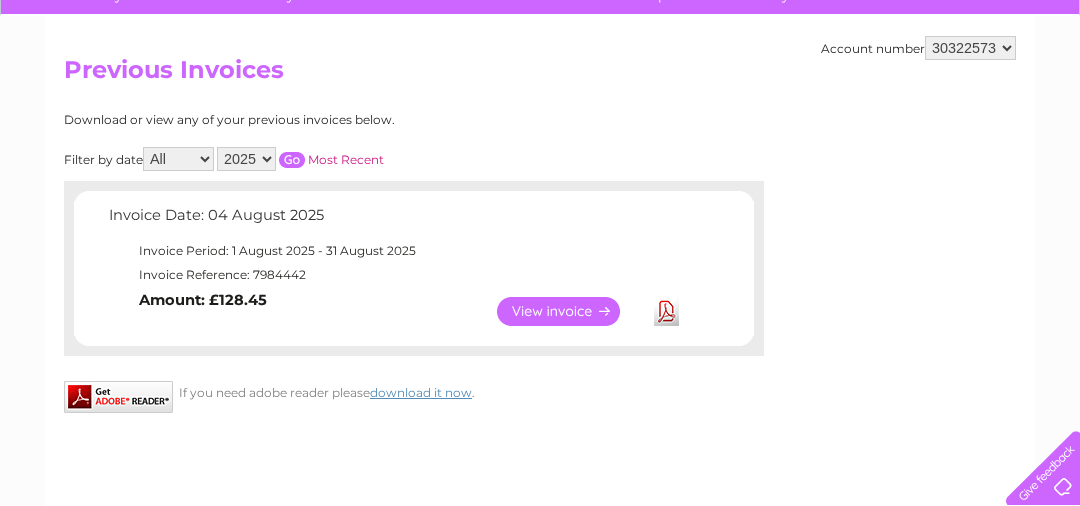 scroll, scrollTop: 174, scrollLeft: 0, axis: vertical 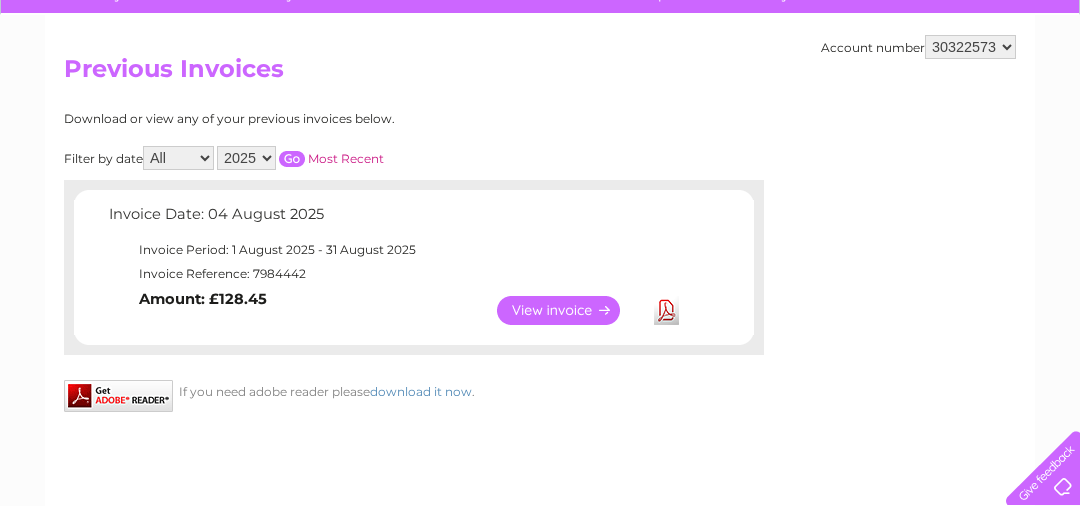 click on "download it now" at bounding box center [421, 391] 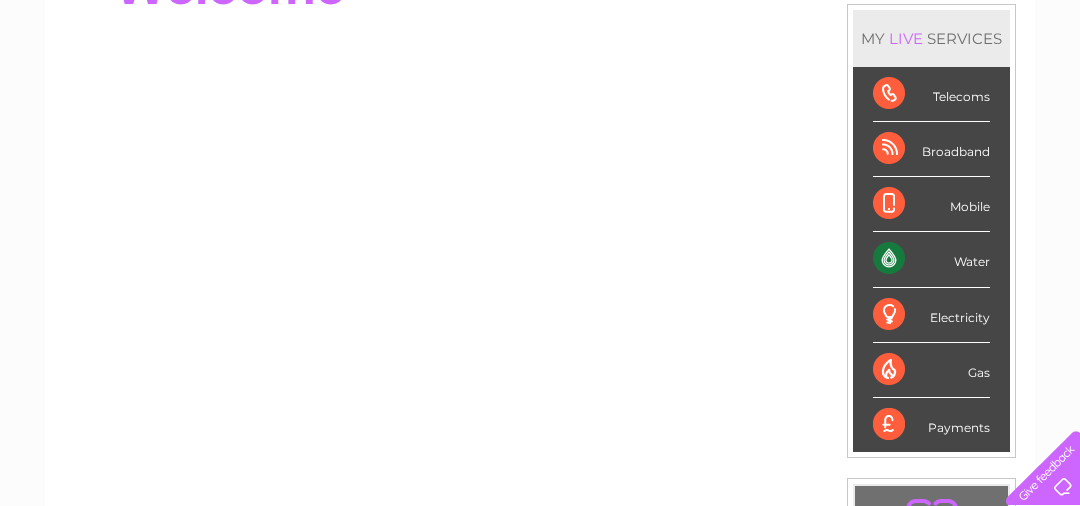 scroll, scrollTop: 0, scrollLeft: 0, axis: both 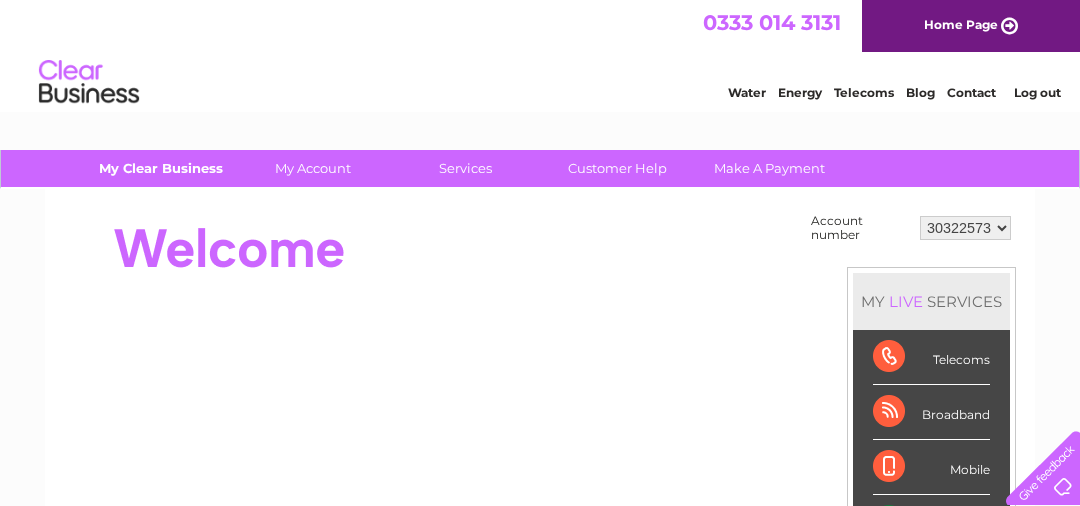 click on "My Clear Business" at bounding box center (161, 168) 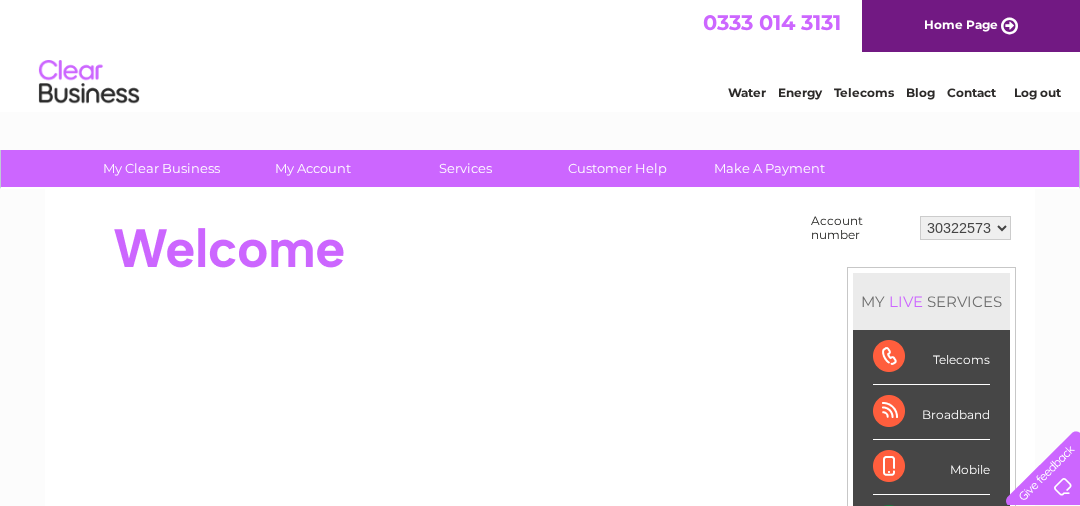 scroll, scrollTop: 0, scrollLeft: 0, axis: both 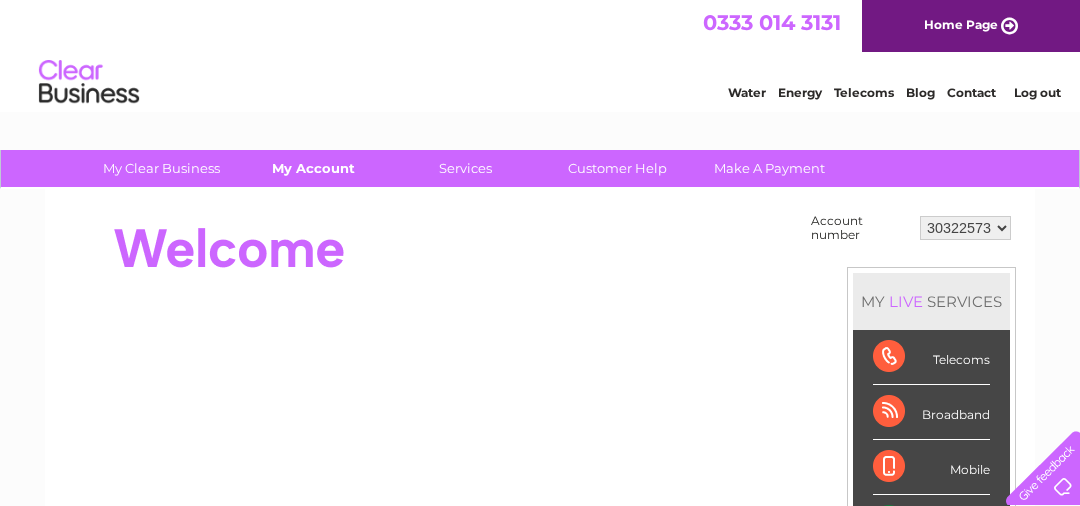 click on "My Account" at bounding box center (313, 168) 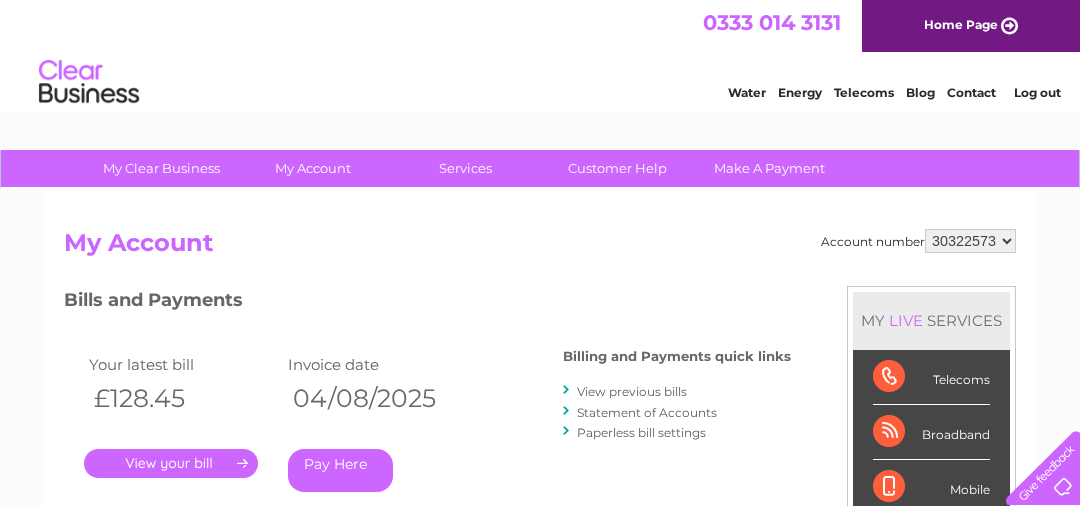 scroll, scrollTop: 0, scrollLeft: 0, axis: both 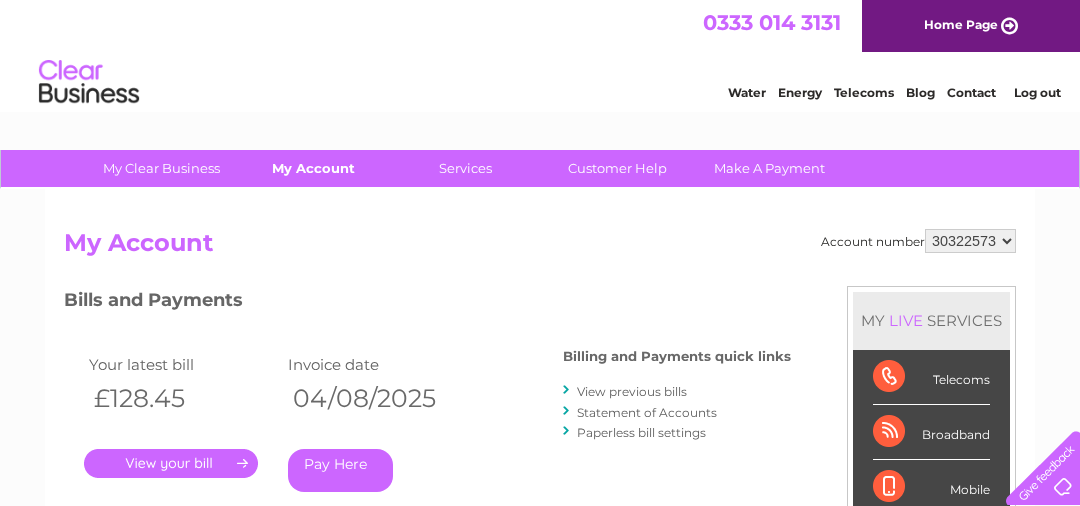 click on "My Account" at bounding box center (313, 168) 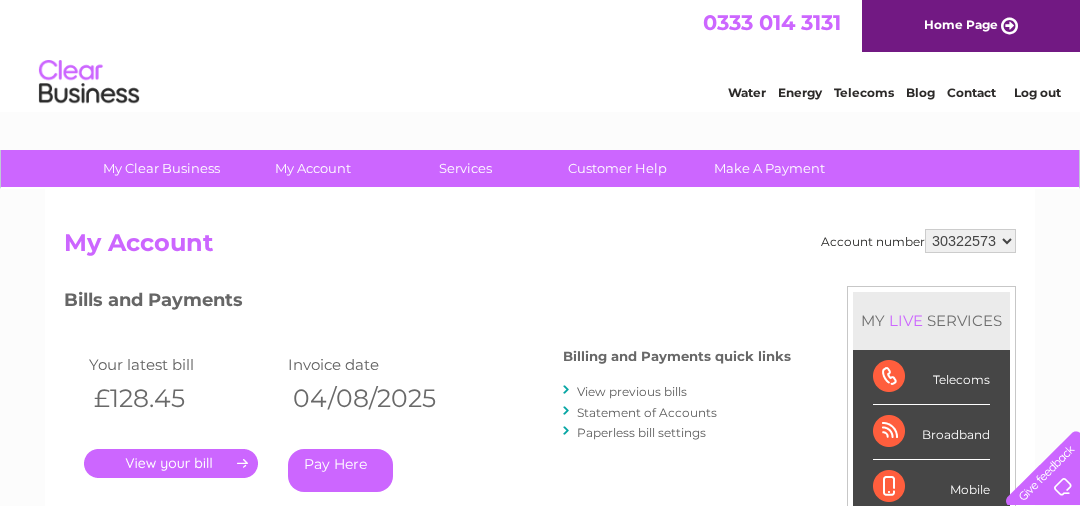 scroll, scrollTop: 0, scrollLeft: 0, axis: both 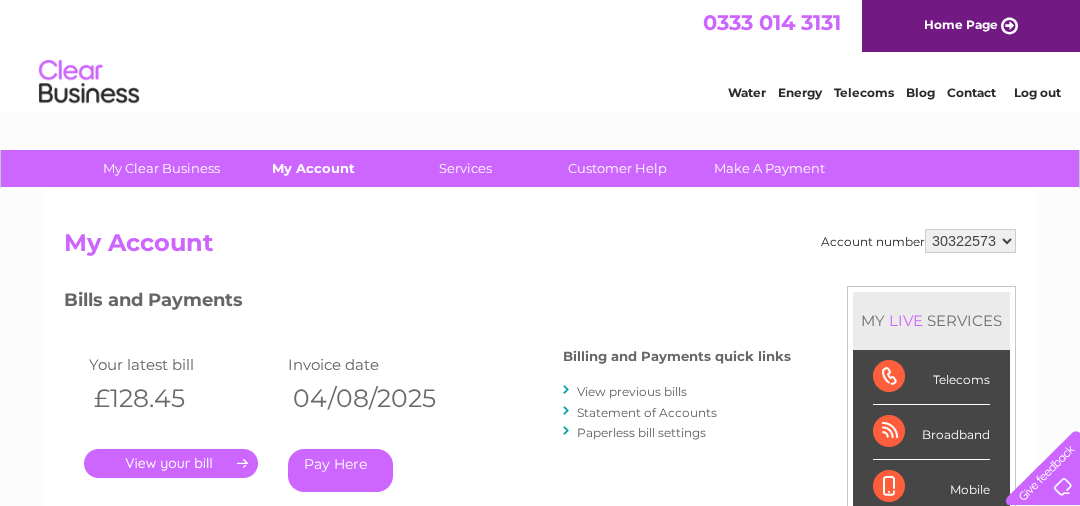 click on "My Account" at bounding box center (313, 168) 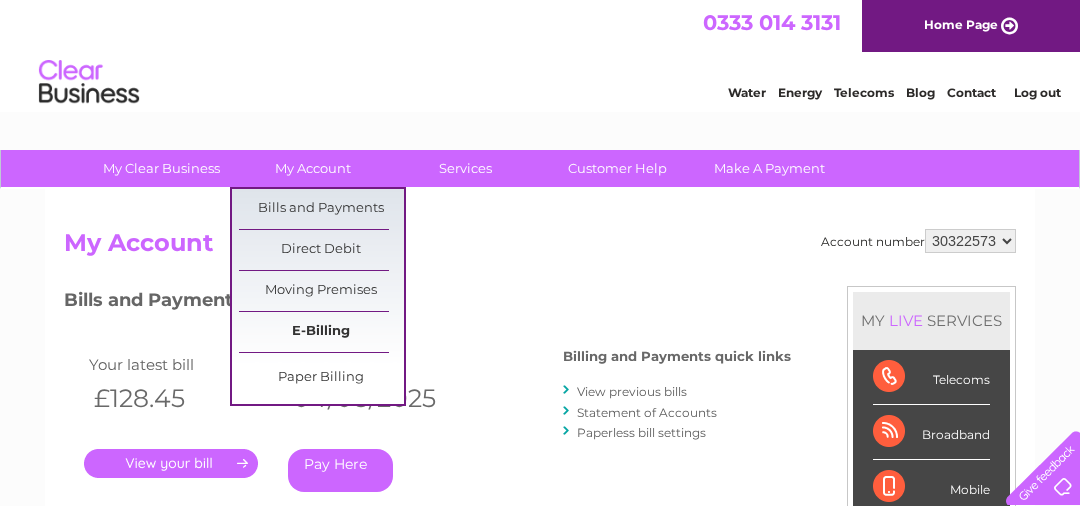 click on "E-Billing" at bounding box center (321, 332) 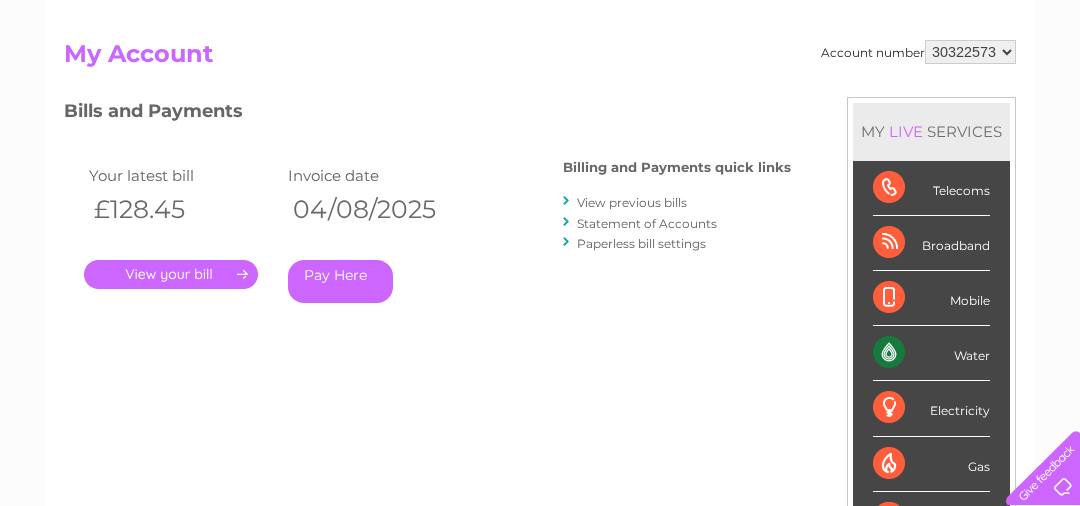 scroll, scrollTop: 187, scrollLeft: 0, axis: vertical 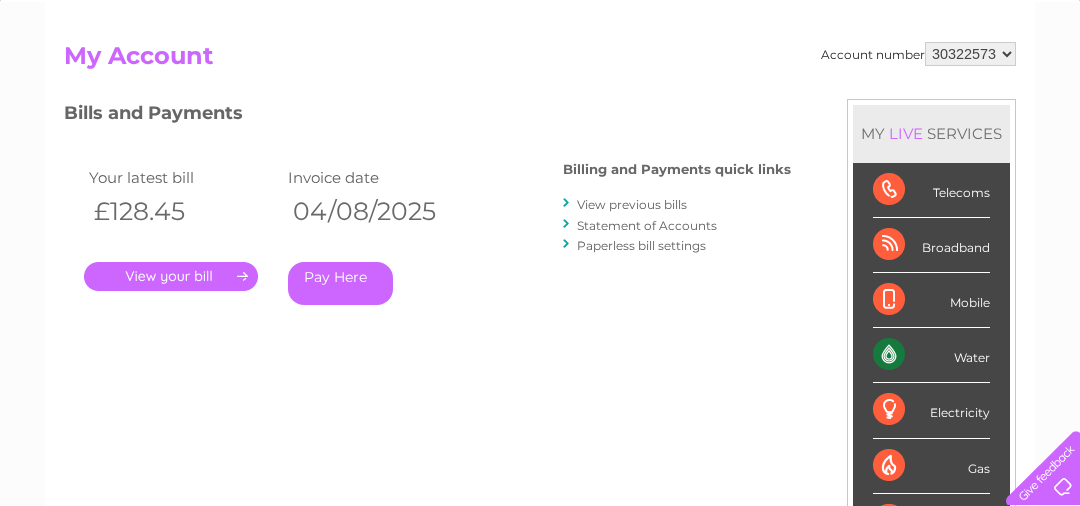 click on "Pay Here" at bounding box center (340, 283) 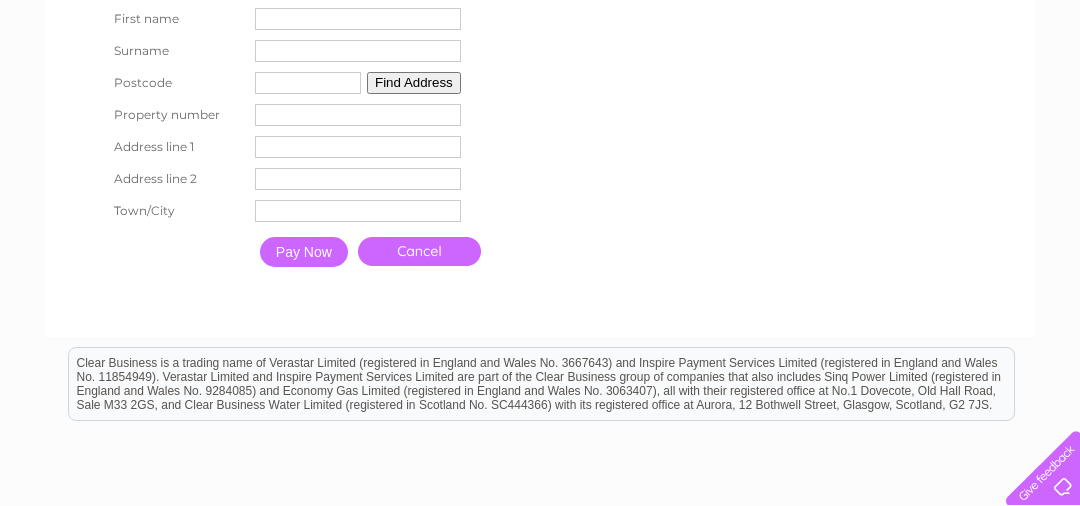 scroll, scrollTop: 0, scrollLeft: 0, axis: both 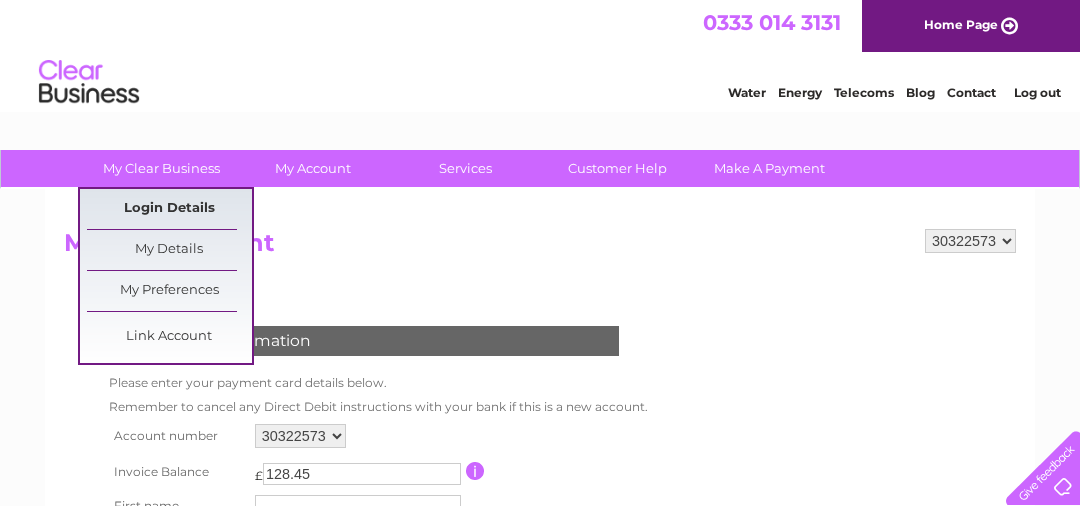 click on "Login Details" at bounding box center (169, 209) 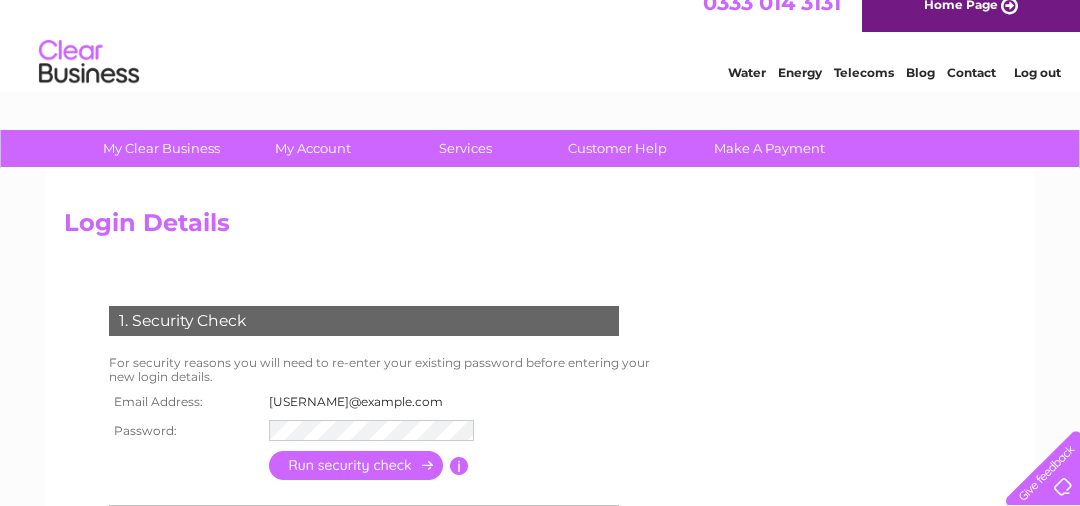 scroll, scrollTop: 0, scrollLeft: 0, axis: both 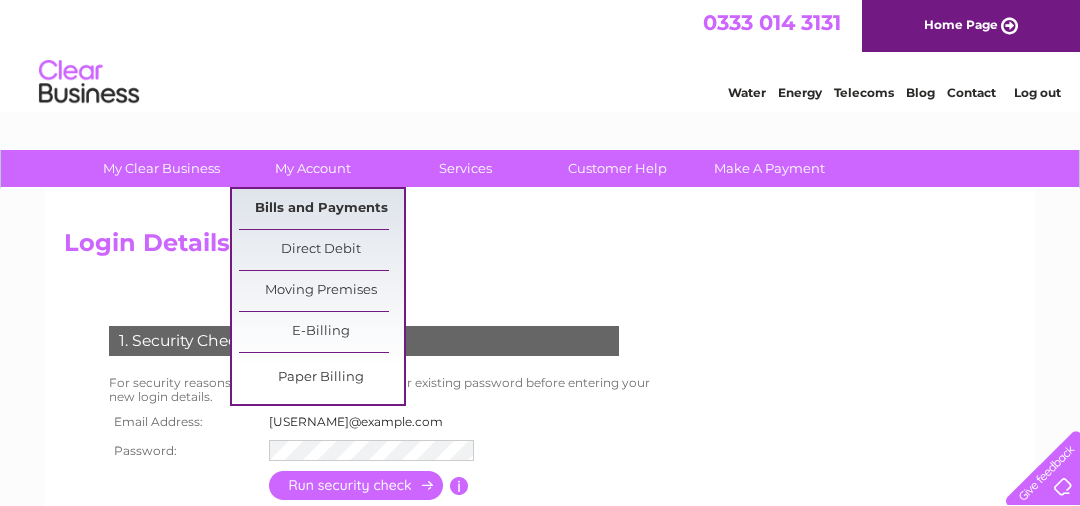 click on "Bills and Payments" at bounding box center [321, 209] 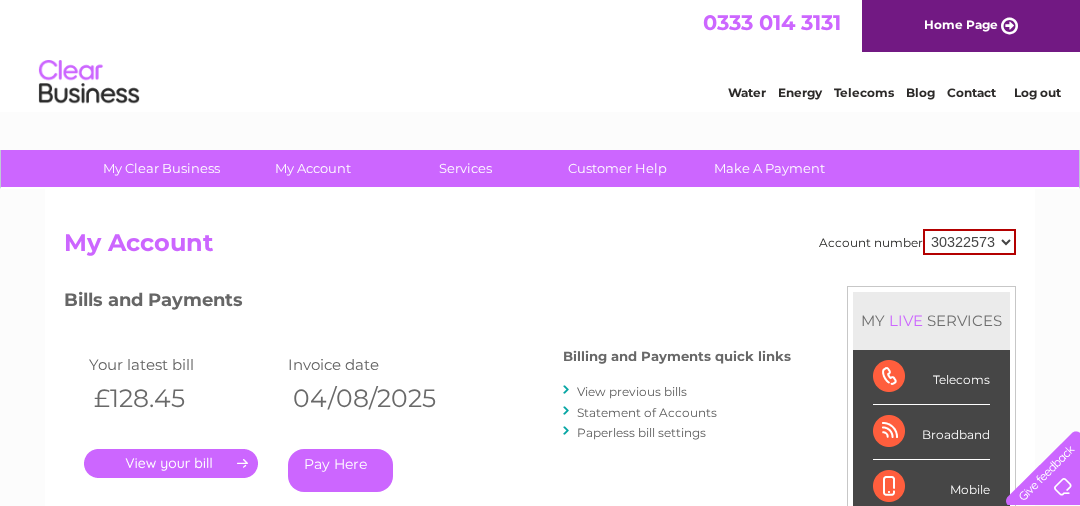 scroll, scrollTop: 0, scrollLeft: 0, axis: both 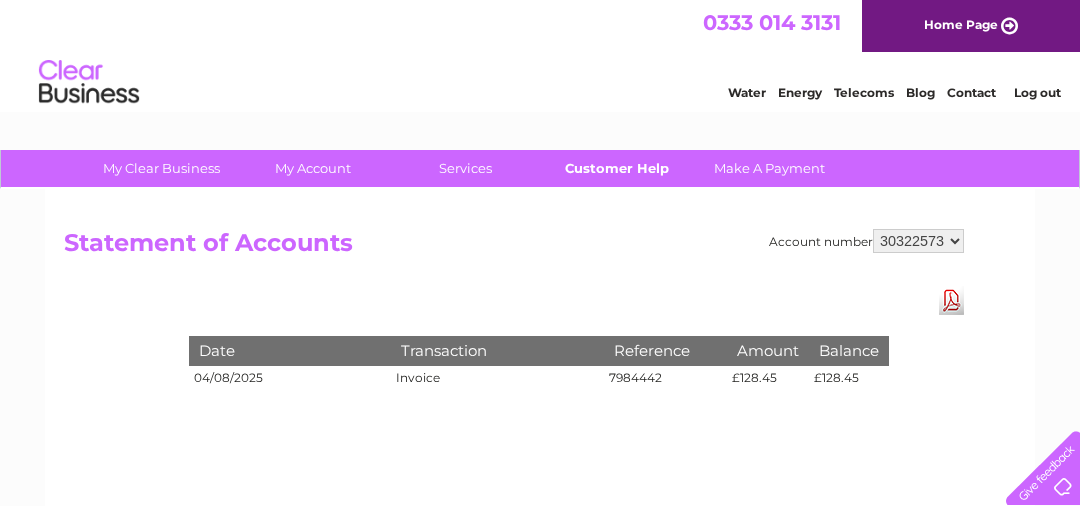 click on "Customer Help" at bounding box center (617, 168) 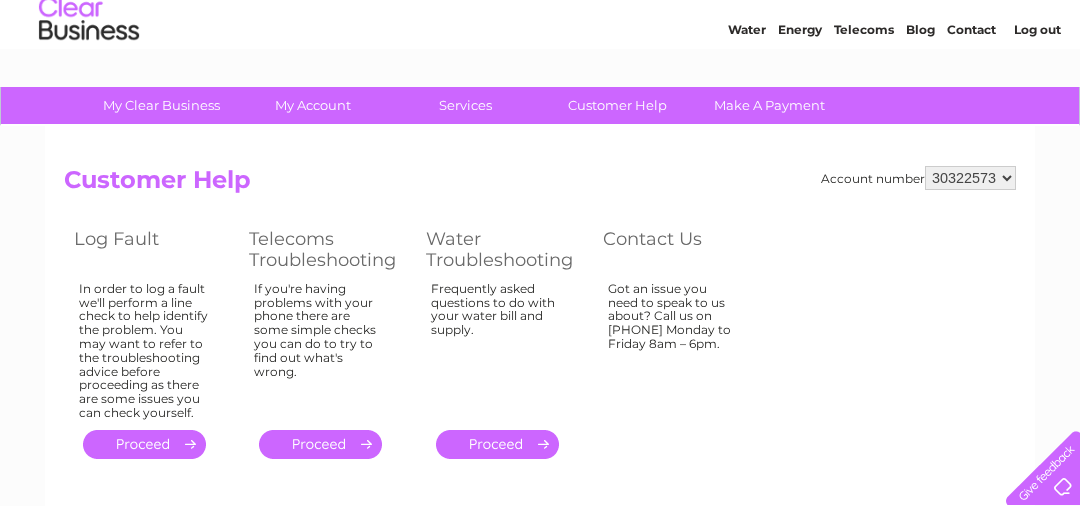 scroll, scrollTop: 64, scrollLeft: 0, axis: vertical 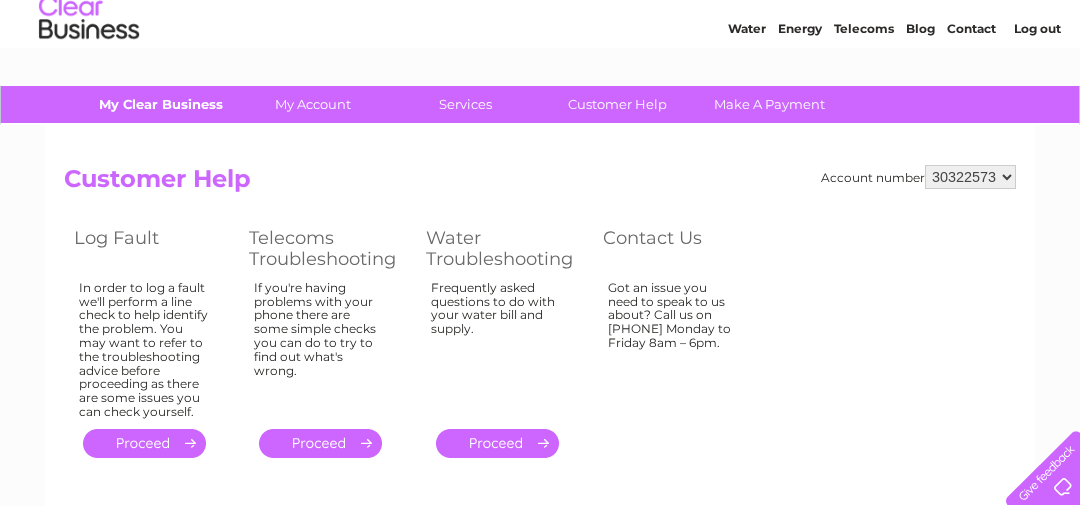 click on "My Clear Business" at bounding box center [161, 104] 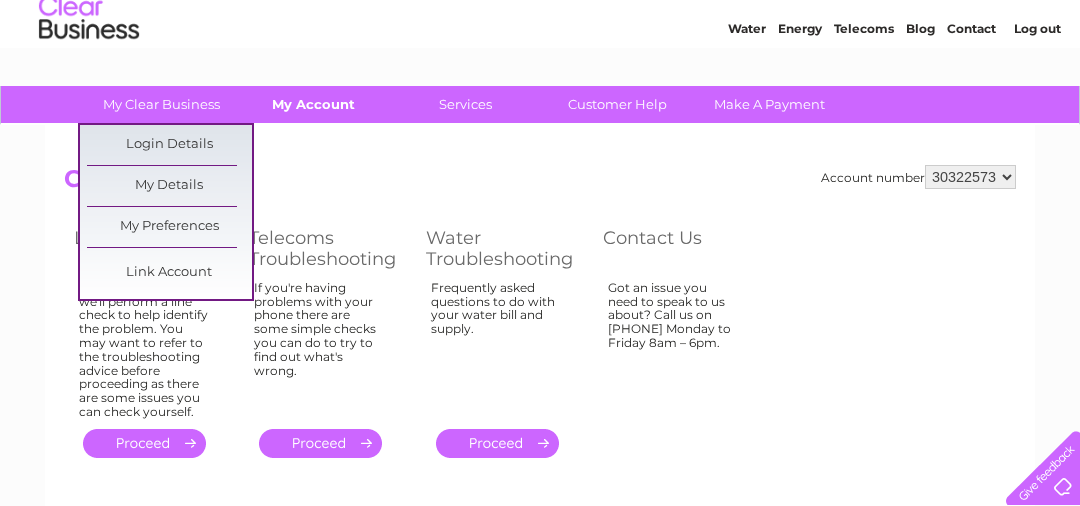 click on "My Account" at bounding box center [313, 104] 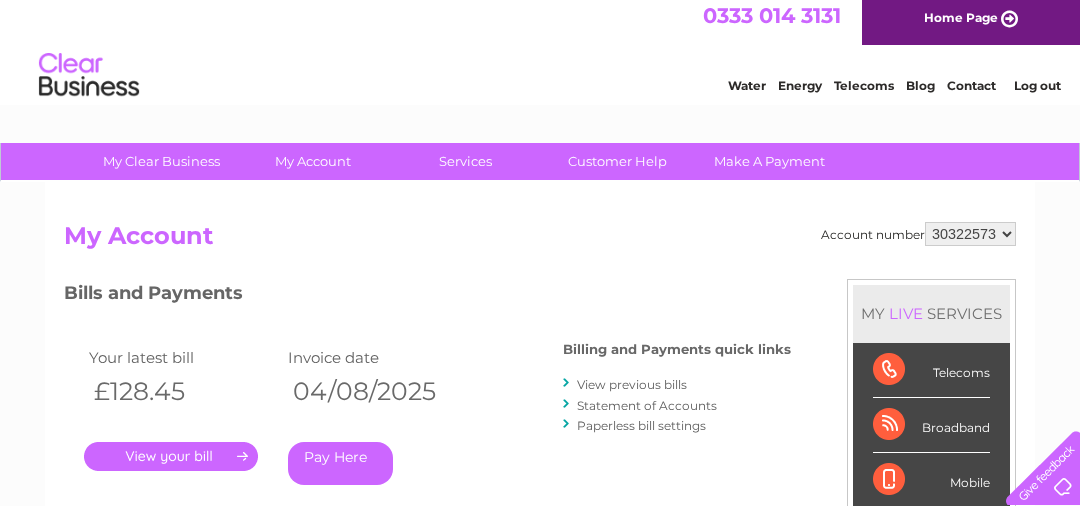 scroll, scrollTop: 0, scrollLeft: 0, axis: both 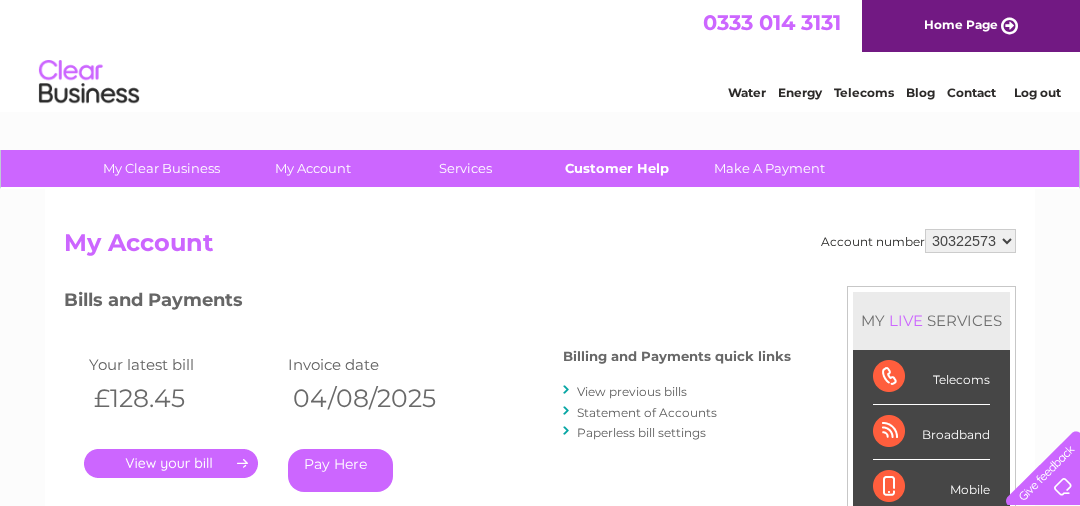 click on "Customer Help" at bounding box center [617, 168] 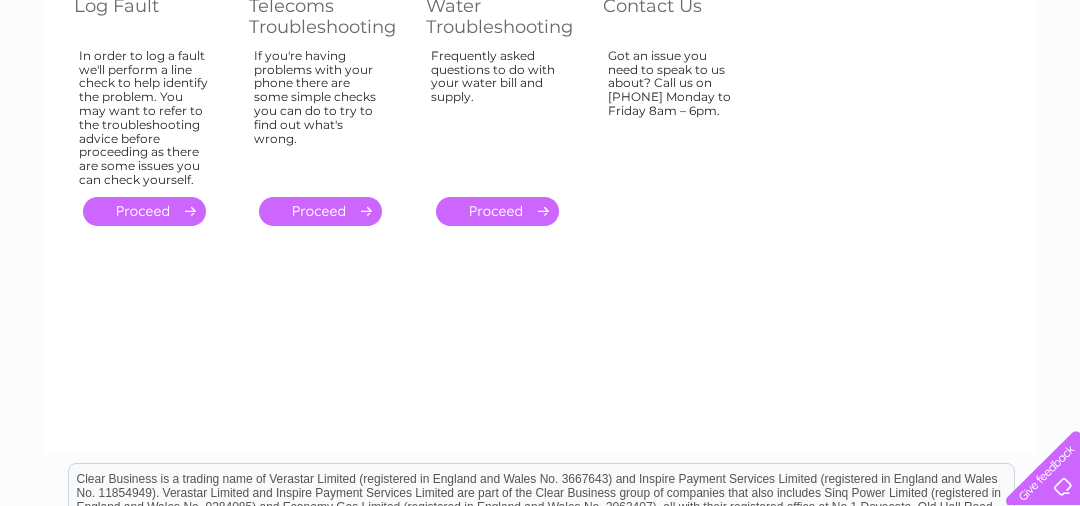 scroll, scrollTop: 281, scrollLeft: 0, axis: vertical 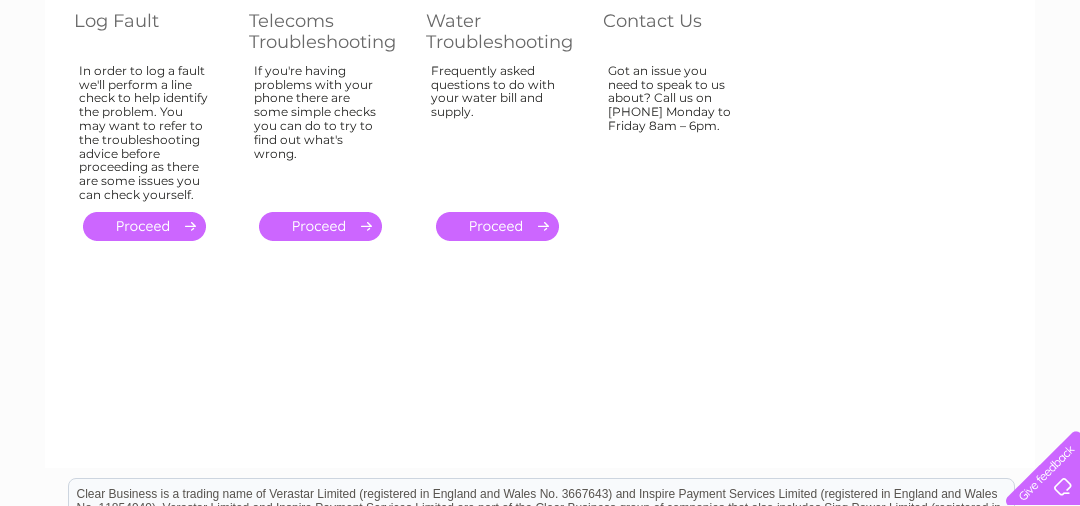 click on "." at bounding box center (497, 226) 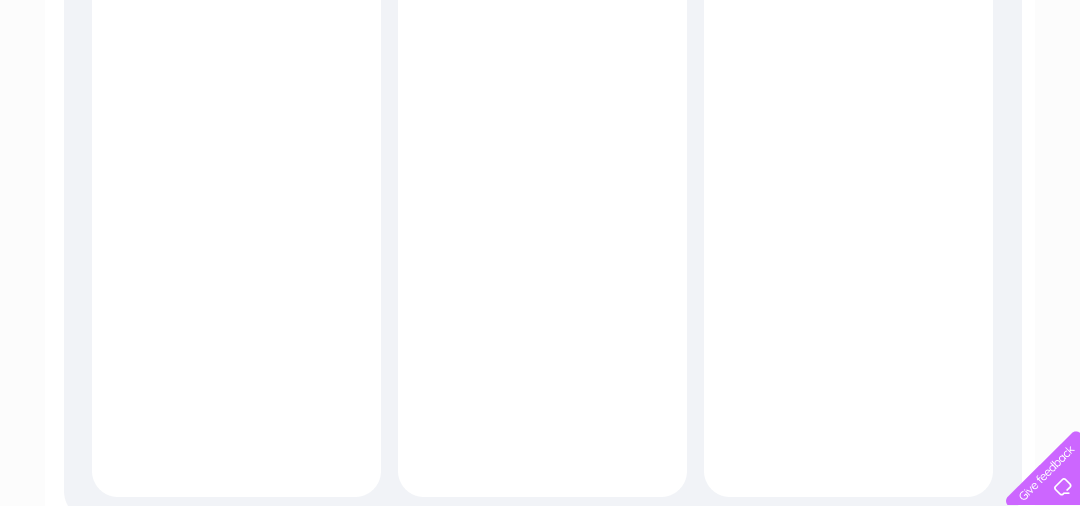 scroll, scrollTop: 0, scrollLeft: 0, axis: both 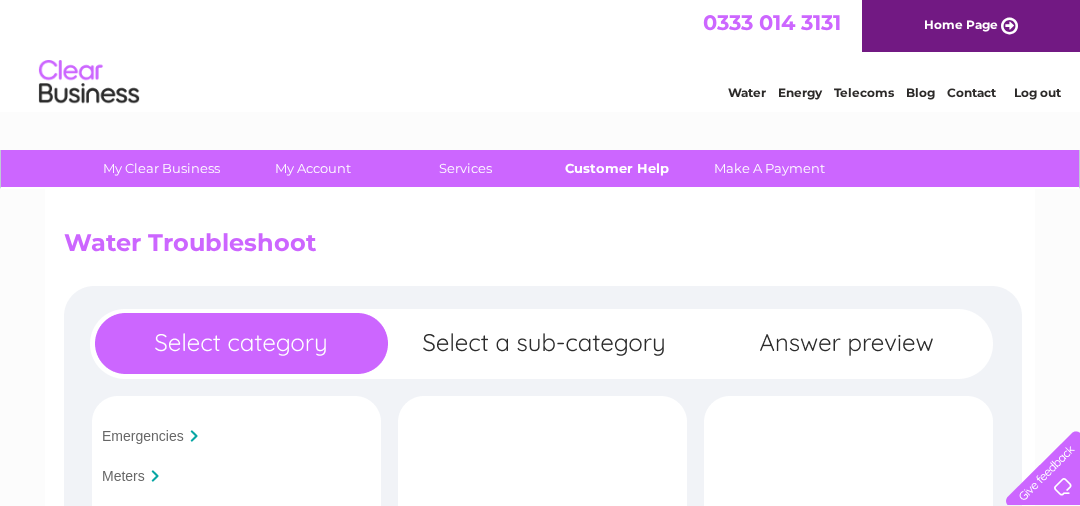 click on "Customer Help" at bounding box center (617, 168) 